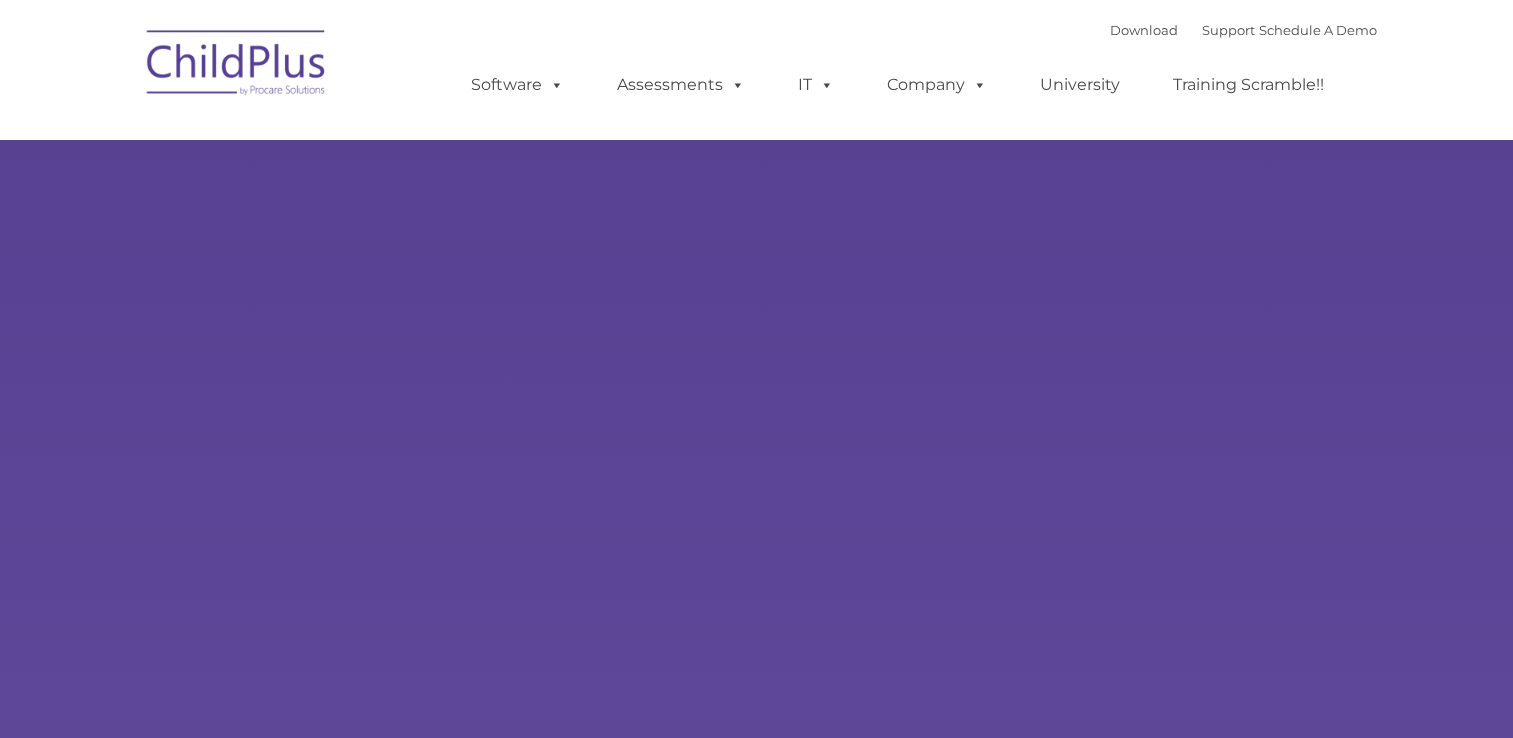 scroll, scrollTop: 0, scrollLeft: 0, axis: both 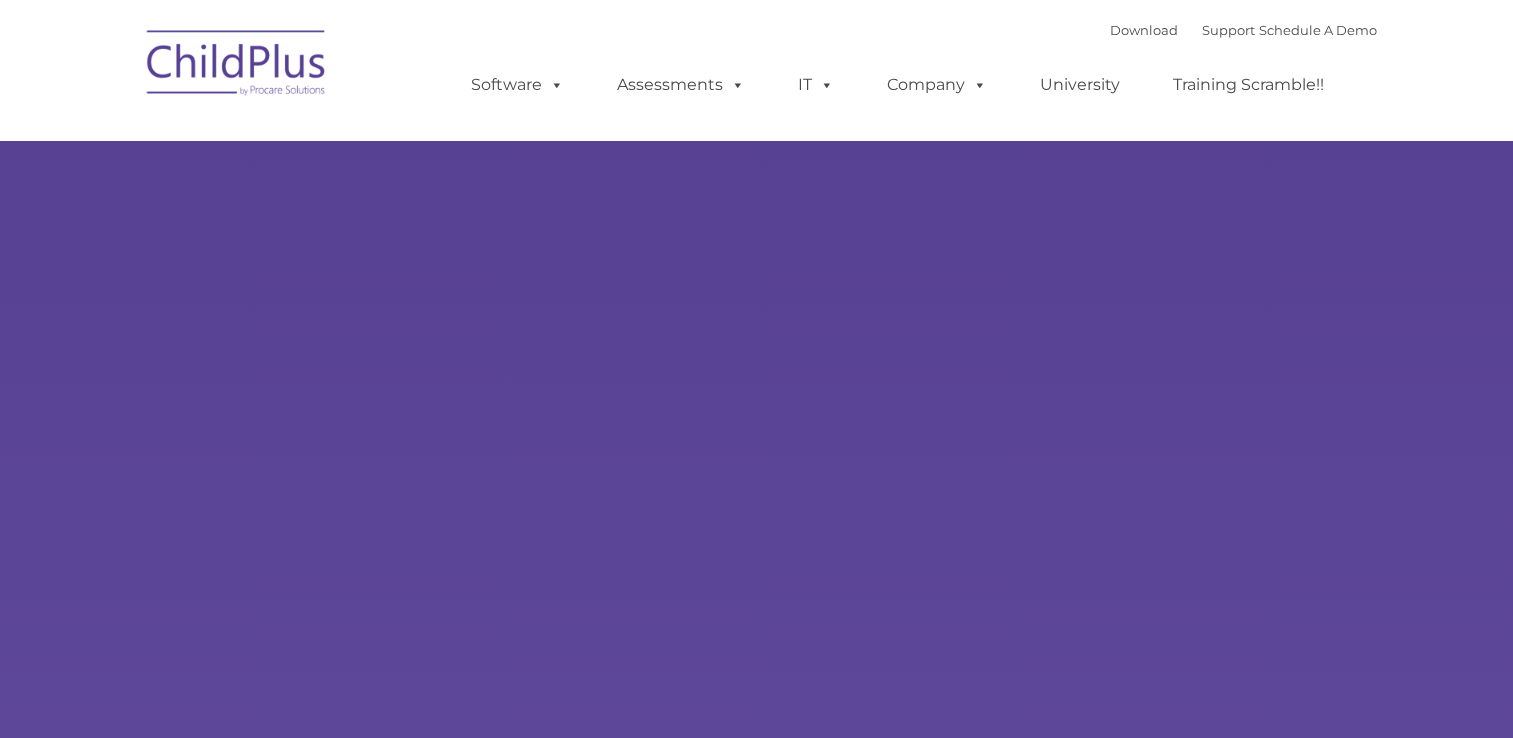 type on "" 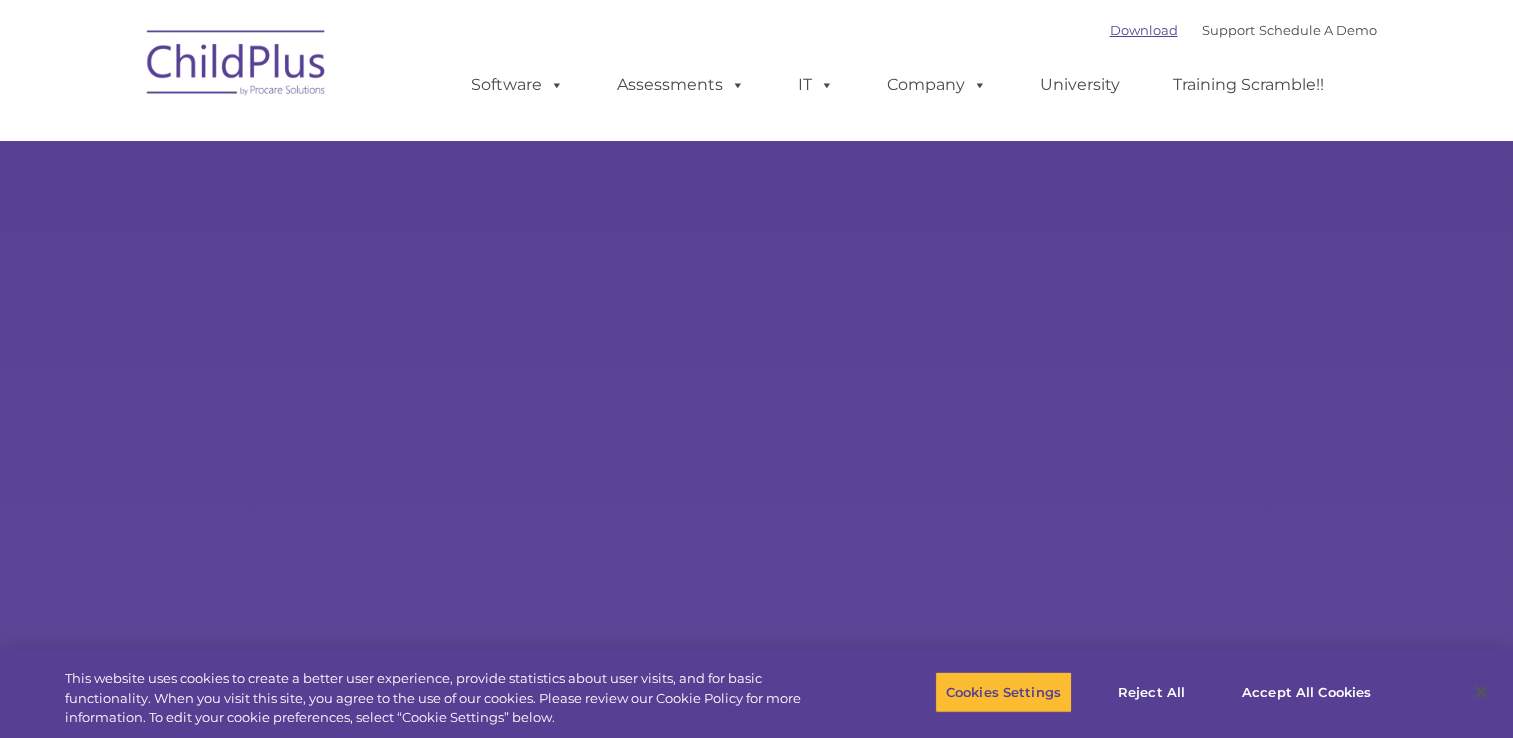 select on "MEDIUM" 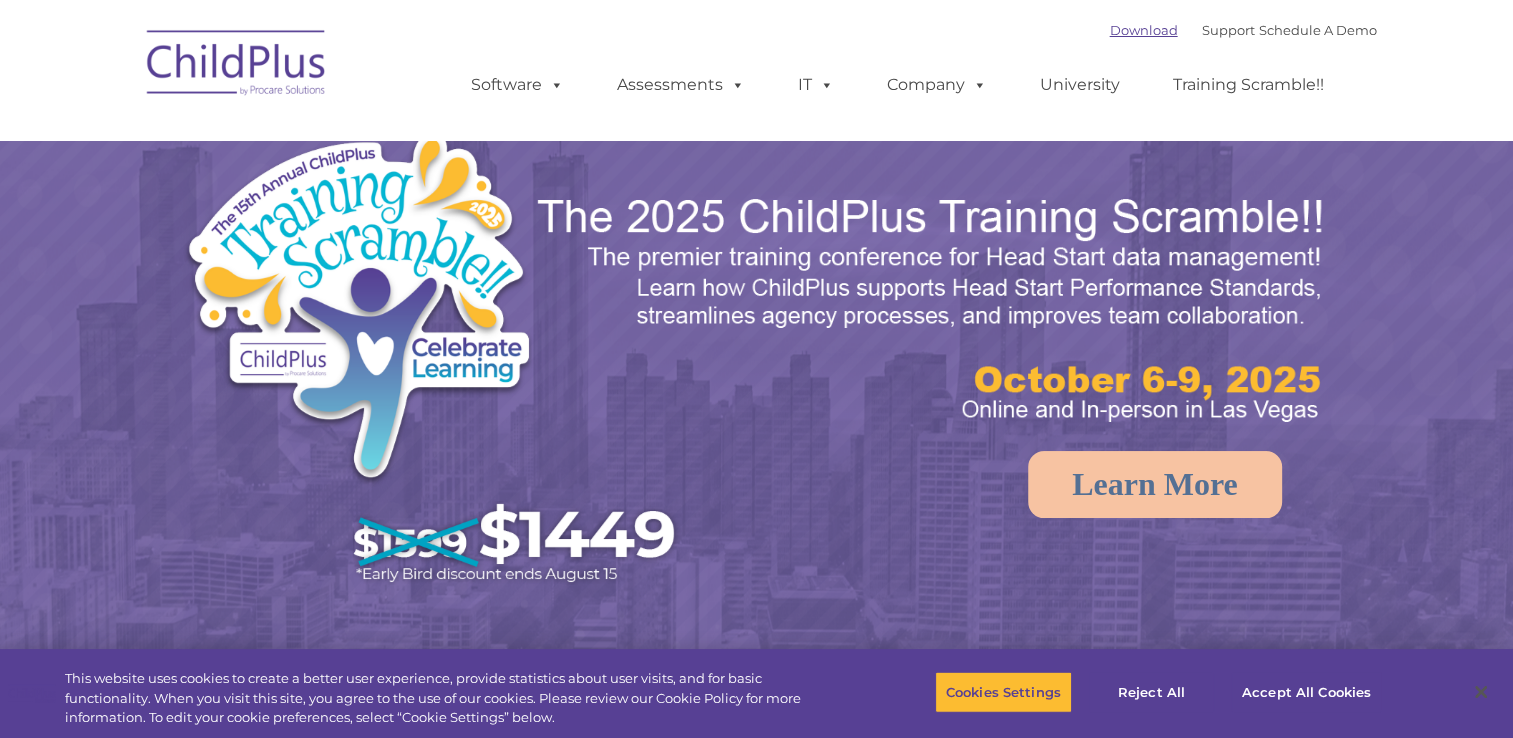 click on "Download" at bounding box center (1144, 30) 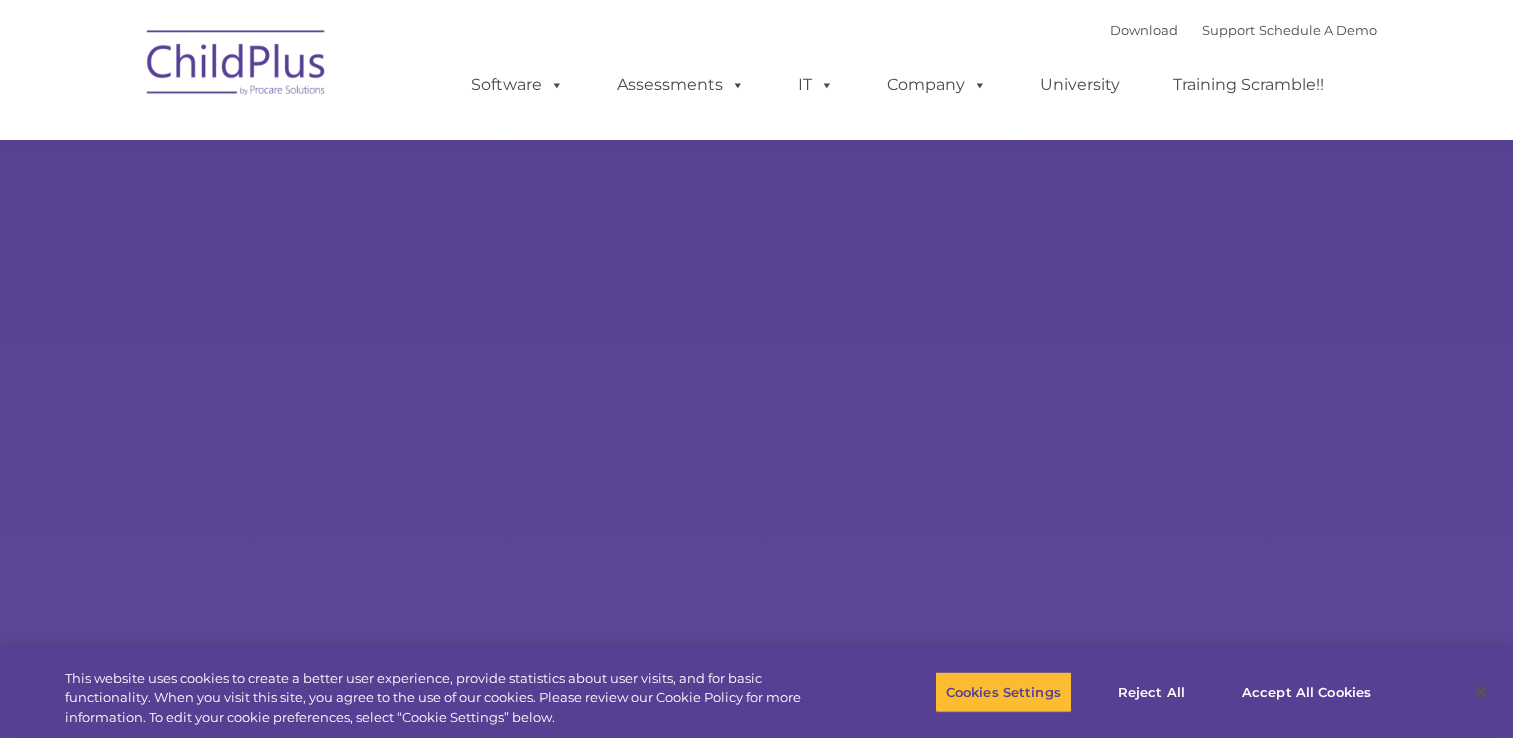 scroll, scrollTop: 0, scrollLeft: 0, axis: both 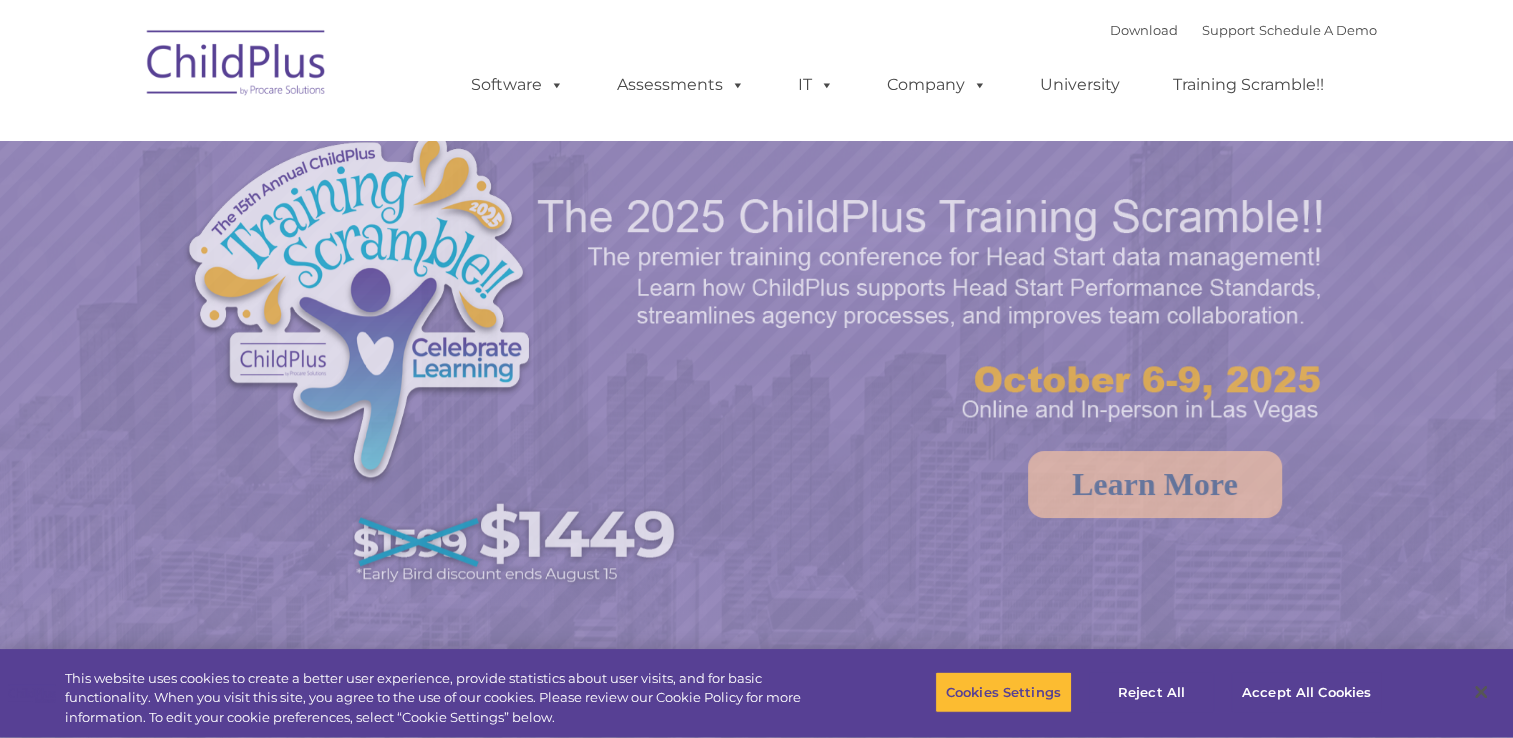 select on "MEDIUM" 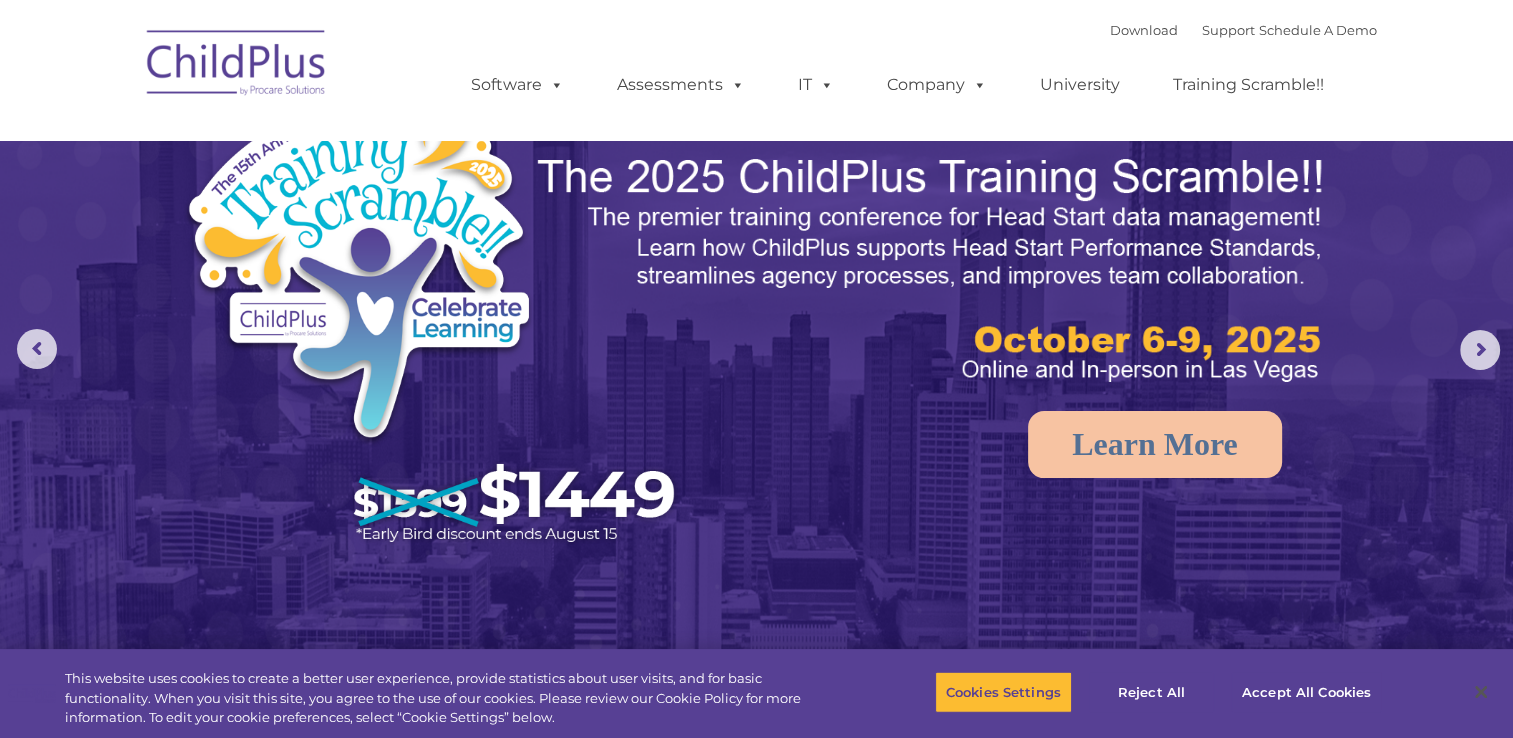 scroll, scrollTop: 47, scrollLeft: 0, axis: vertical 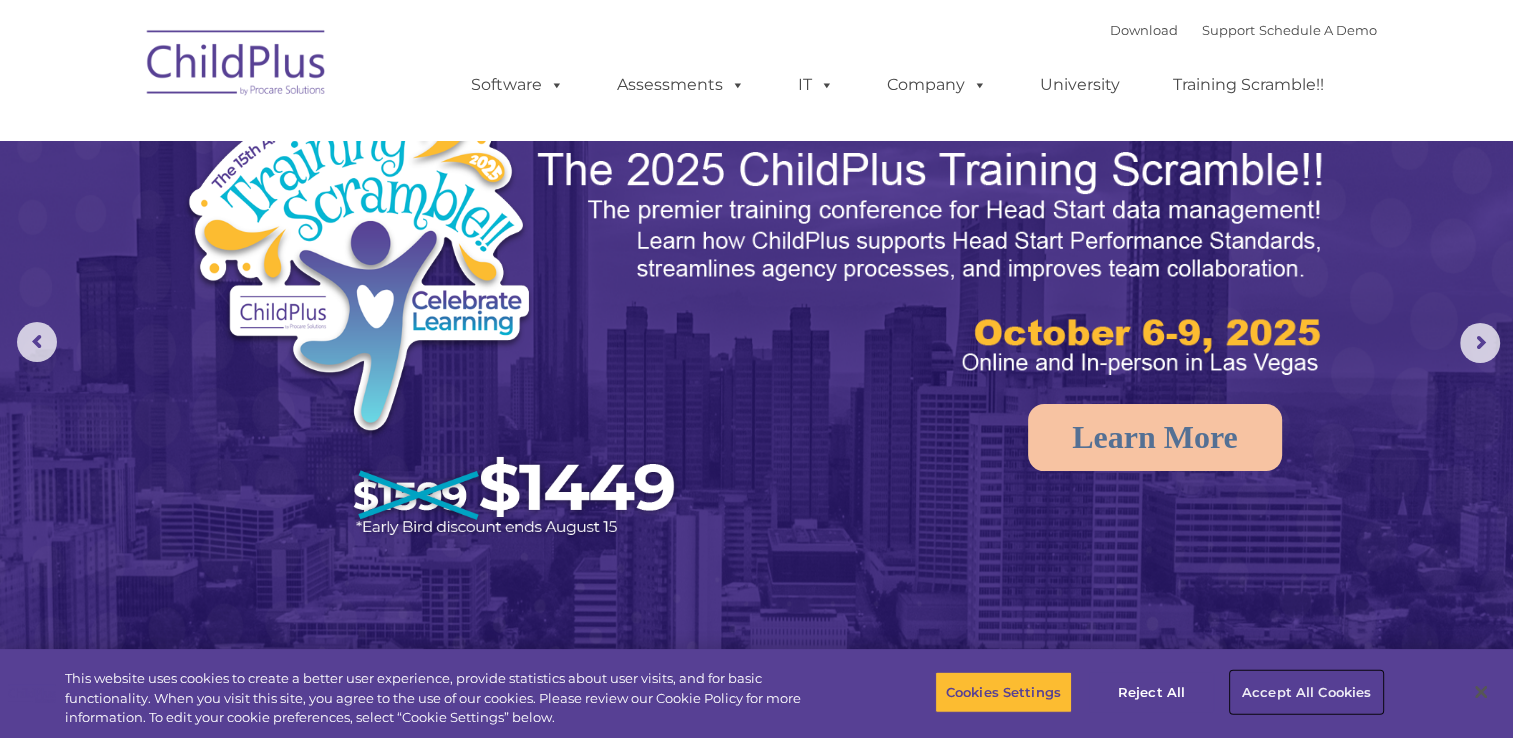 click on "Accept All Cookies" at bounding box center [1306, 692] 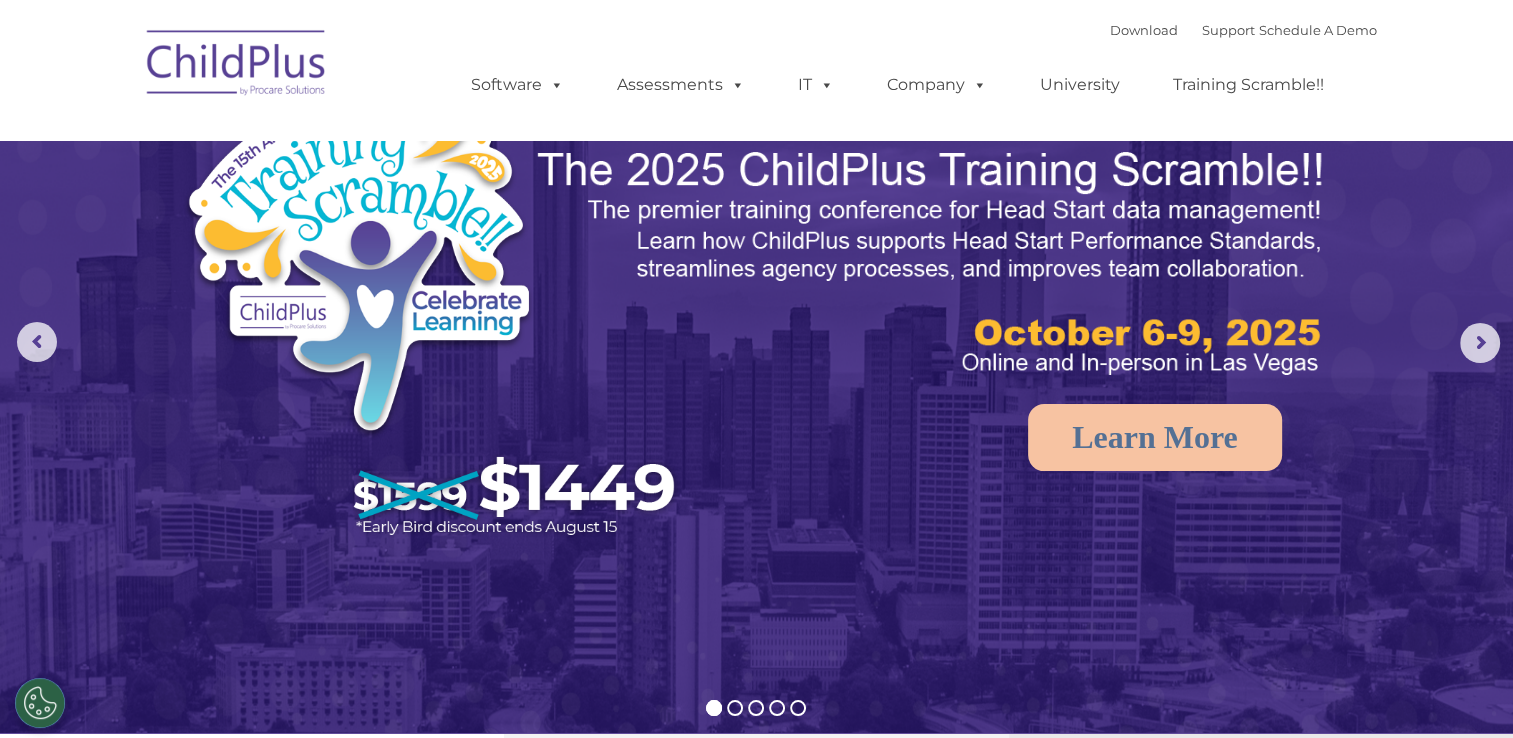 click at bounding box center (237, 66) 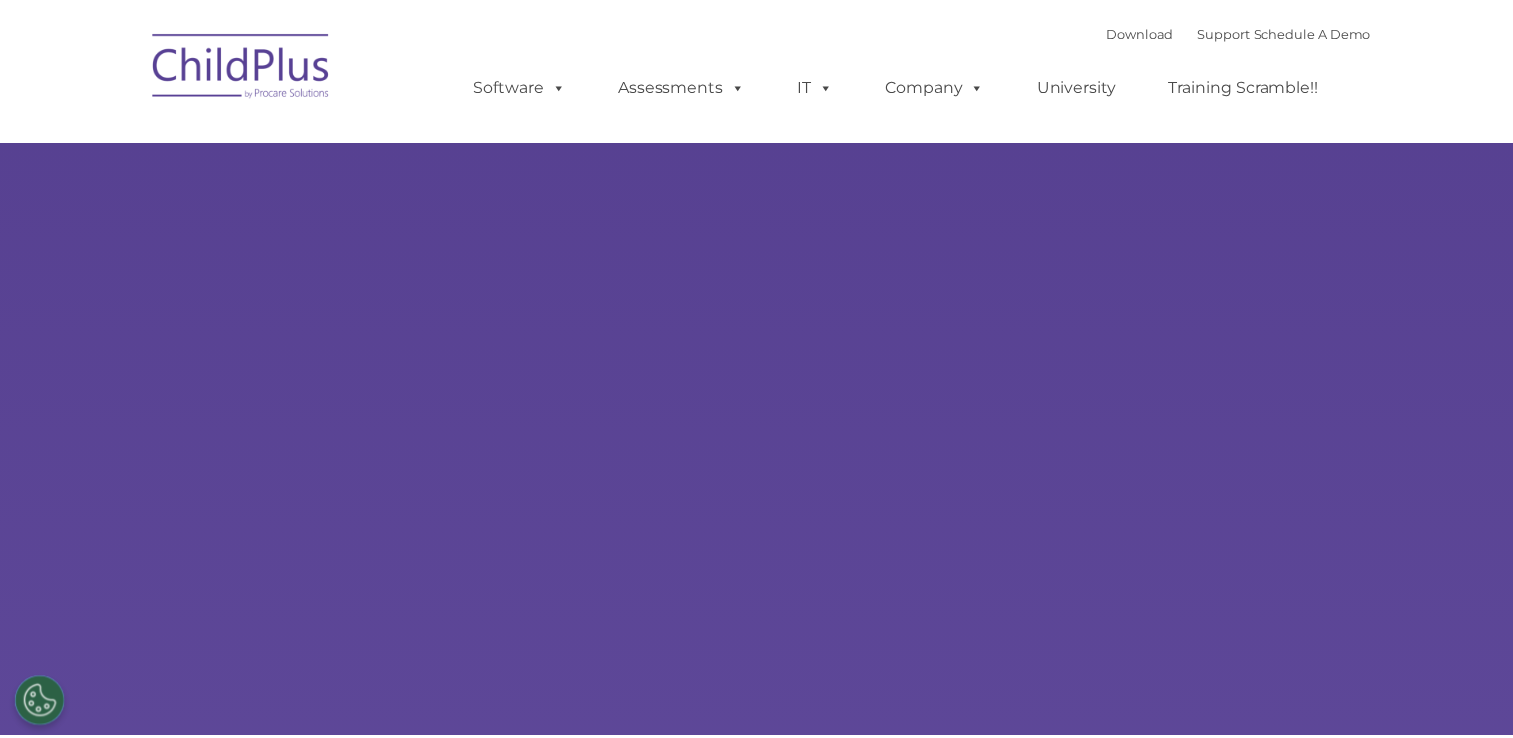 scroll, scrollTop: 0, scrollLeft: 0, axis: both 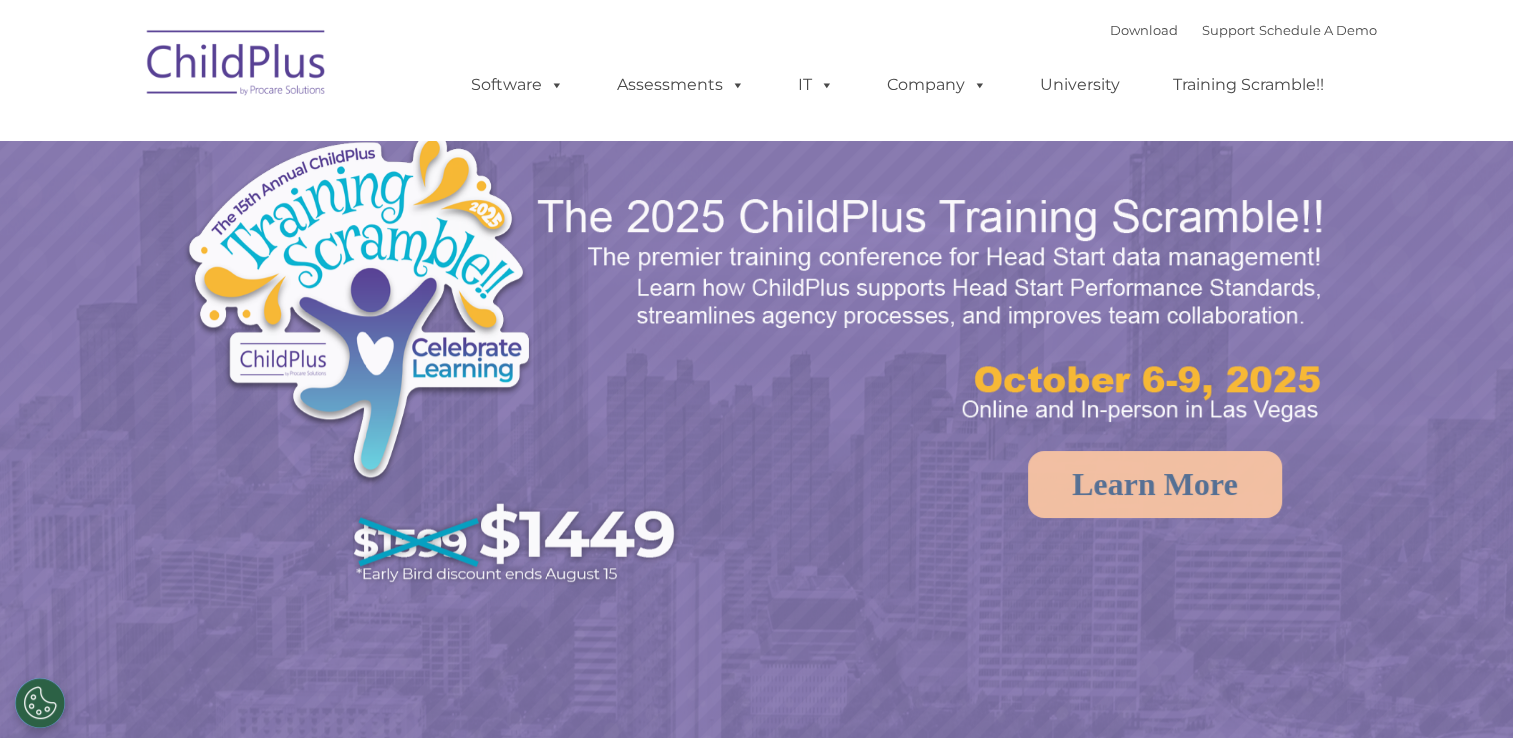 select on "MEDIUM" 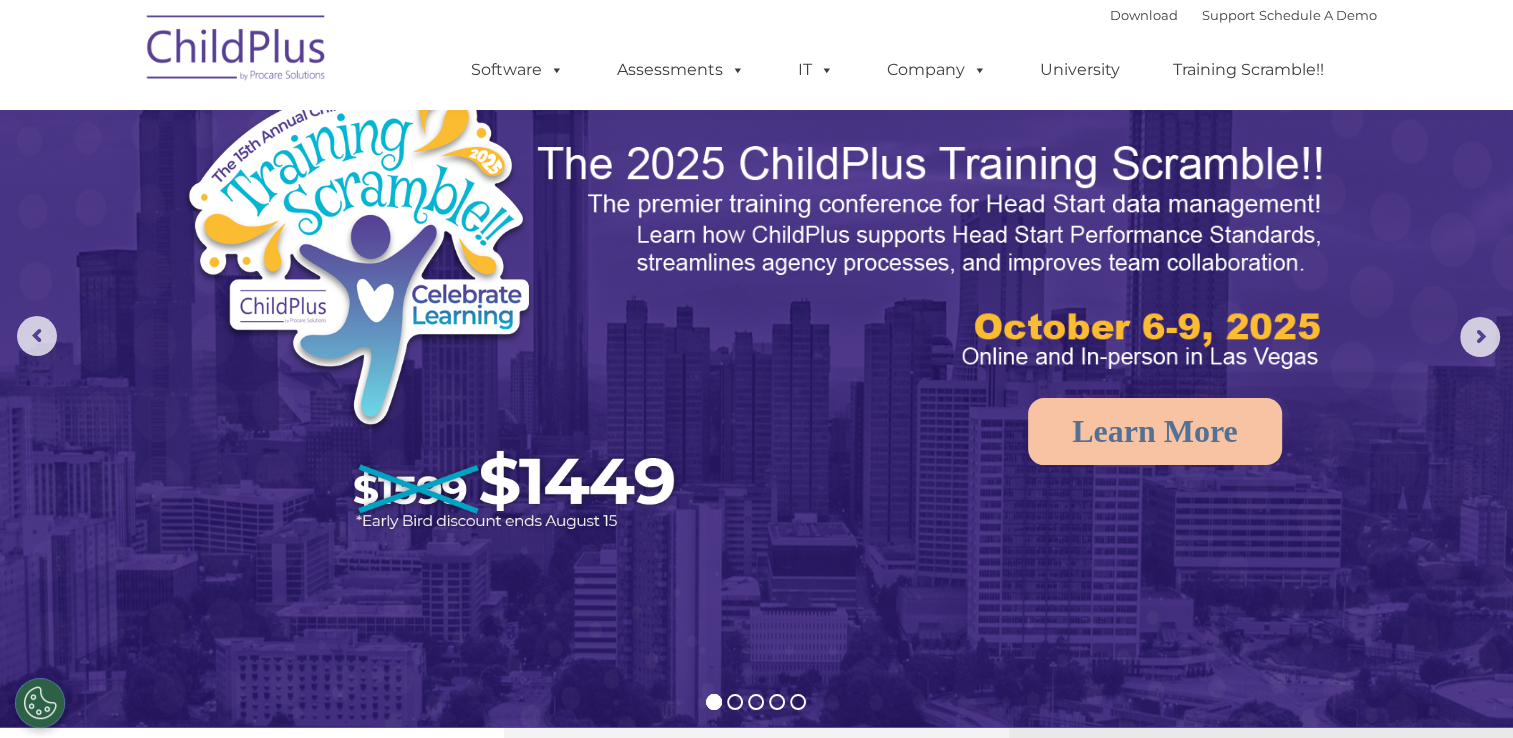 scroll, scrollTop: 0, scrollLeft: 0, axis: both 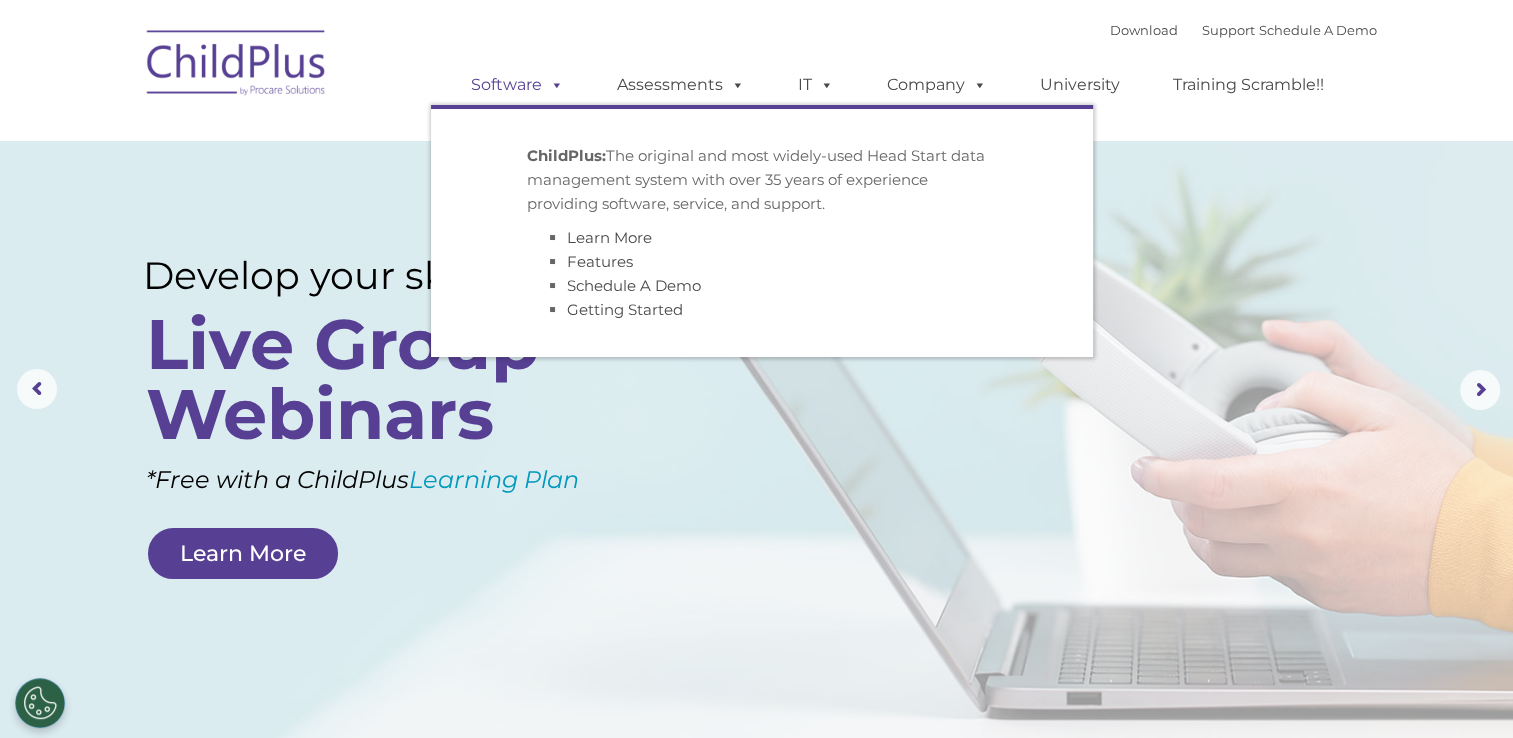 click on "Software" at bounding box center (517, 85) 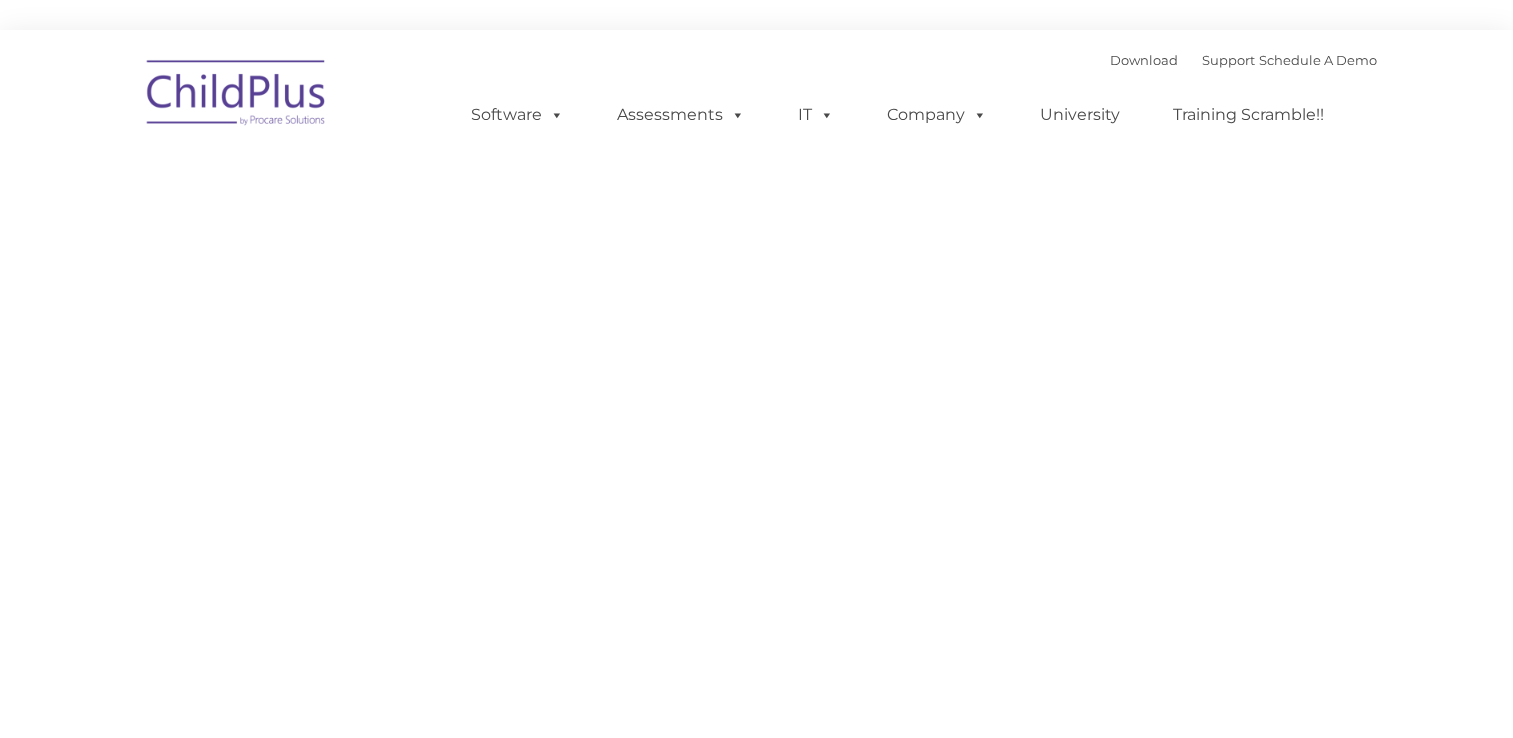 scroll, scrollTop: 0, scrollLeft: 0, axis: both 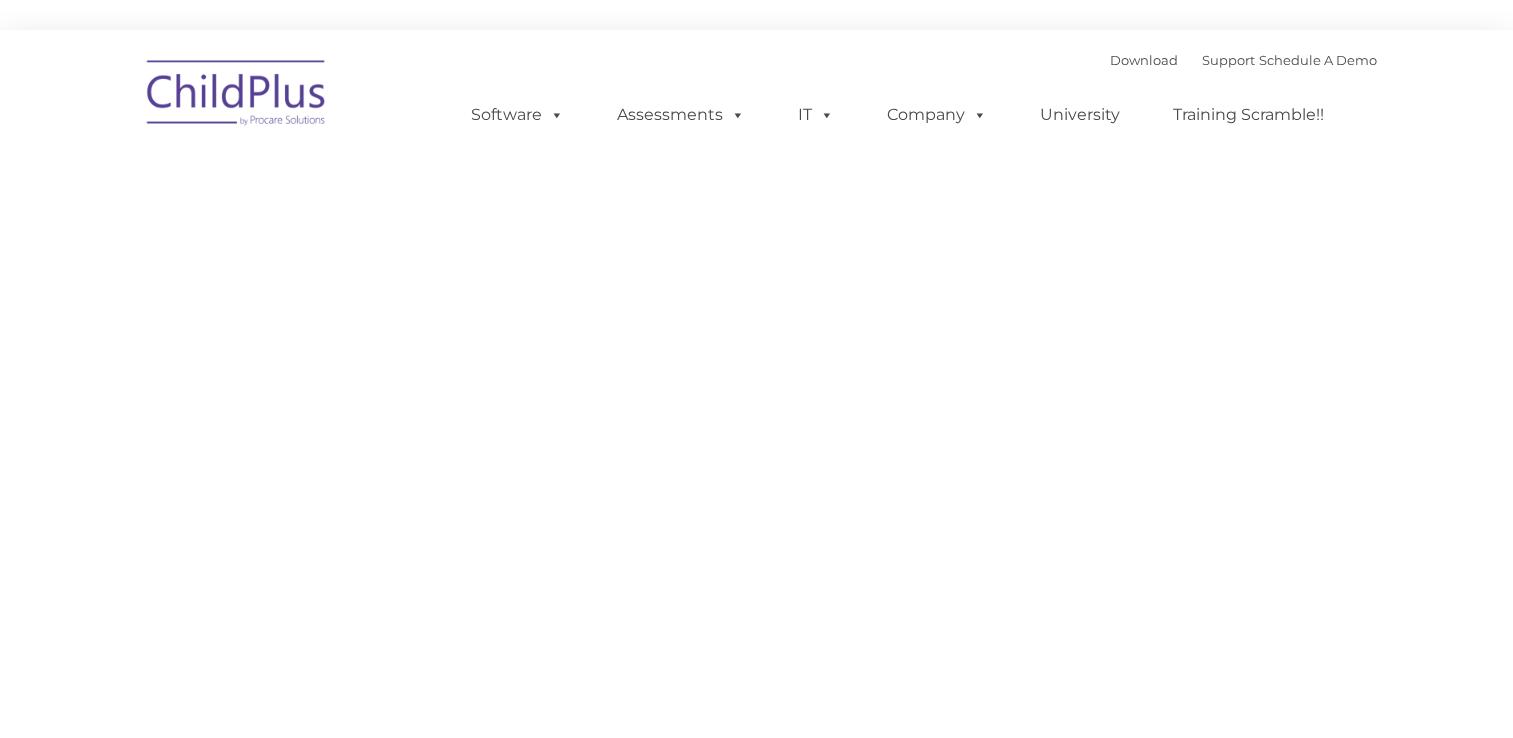 type on "" 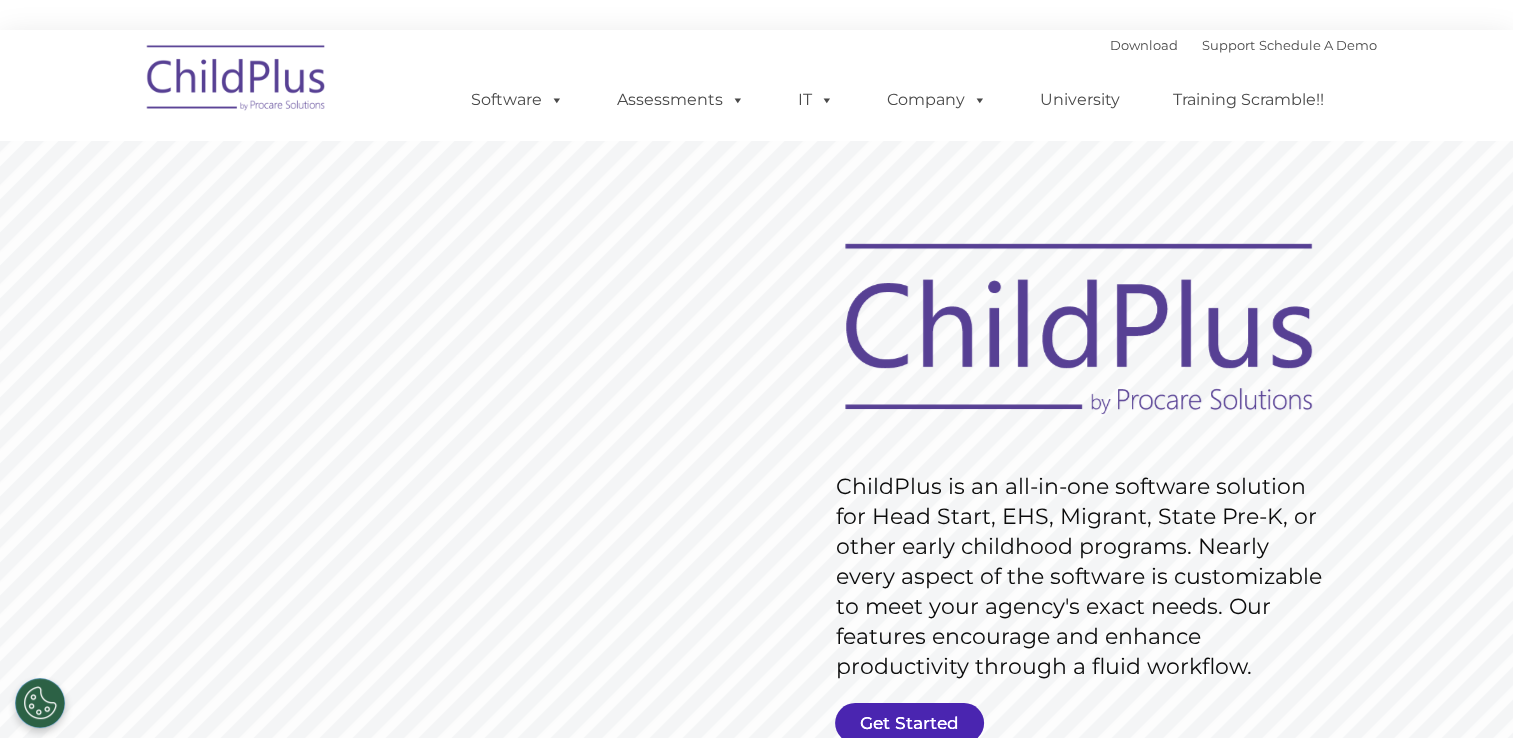 click on "Get Started" at bounding box center [909, 723] 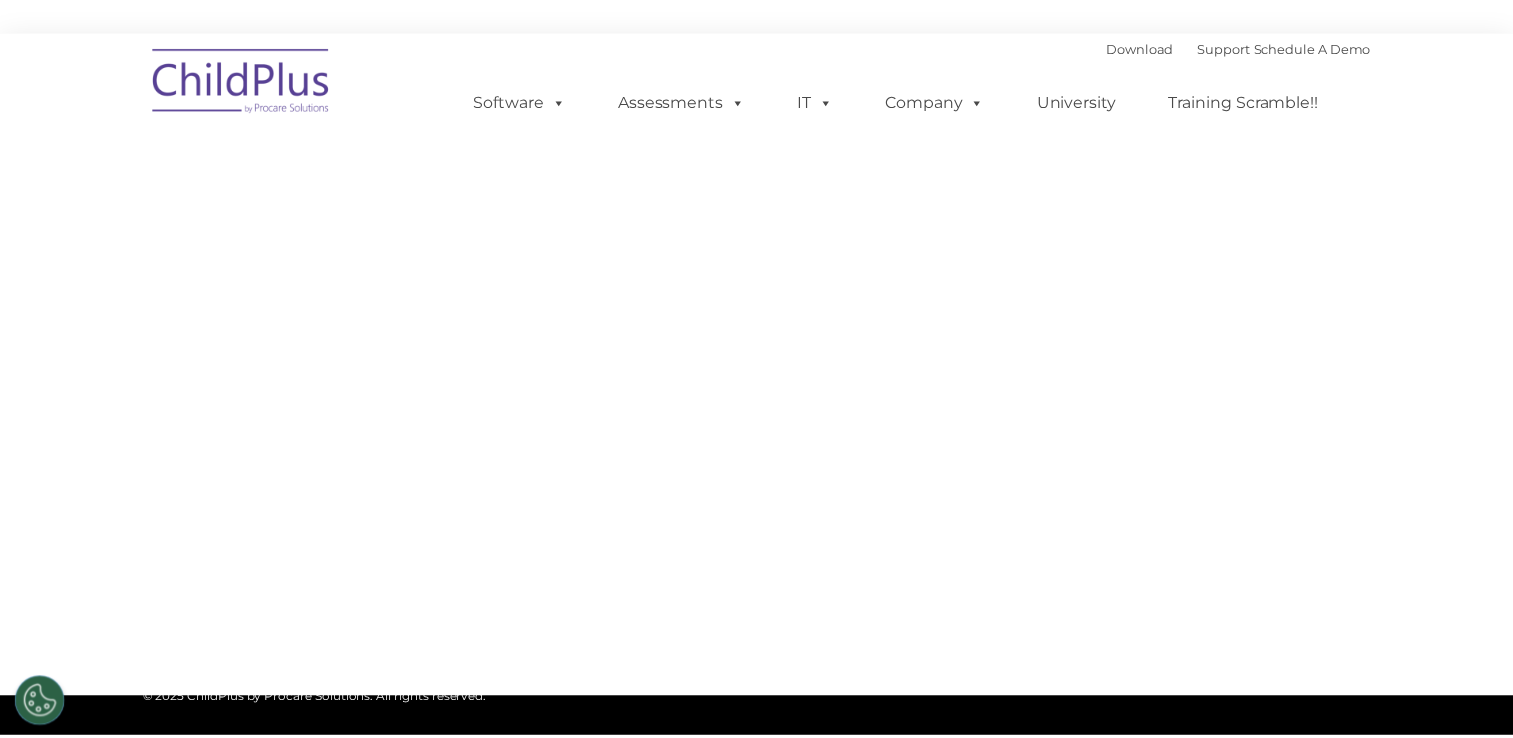 scroll, scrollTop: 0, scrollLeft: 0, axis: both 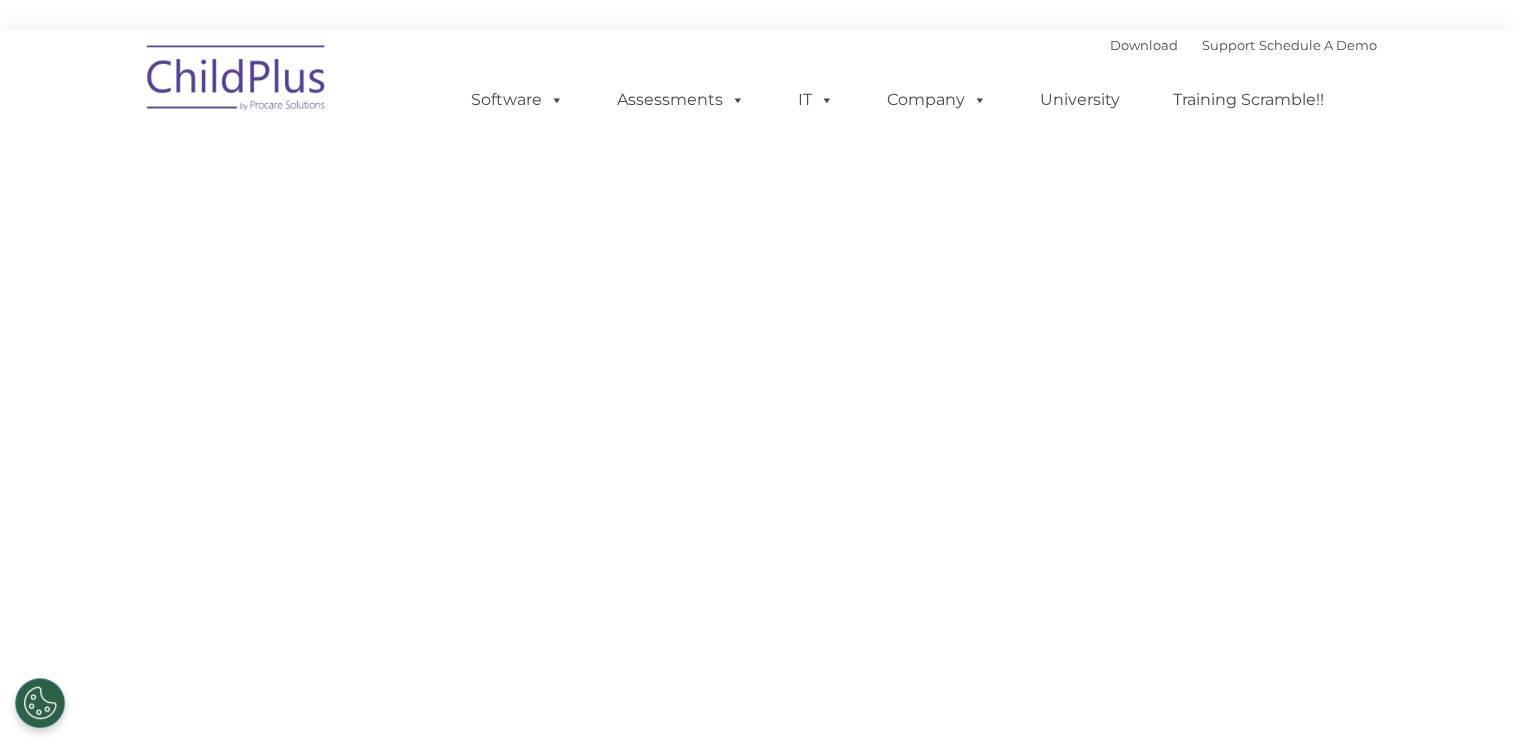select on "MEDIUM" 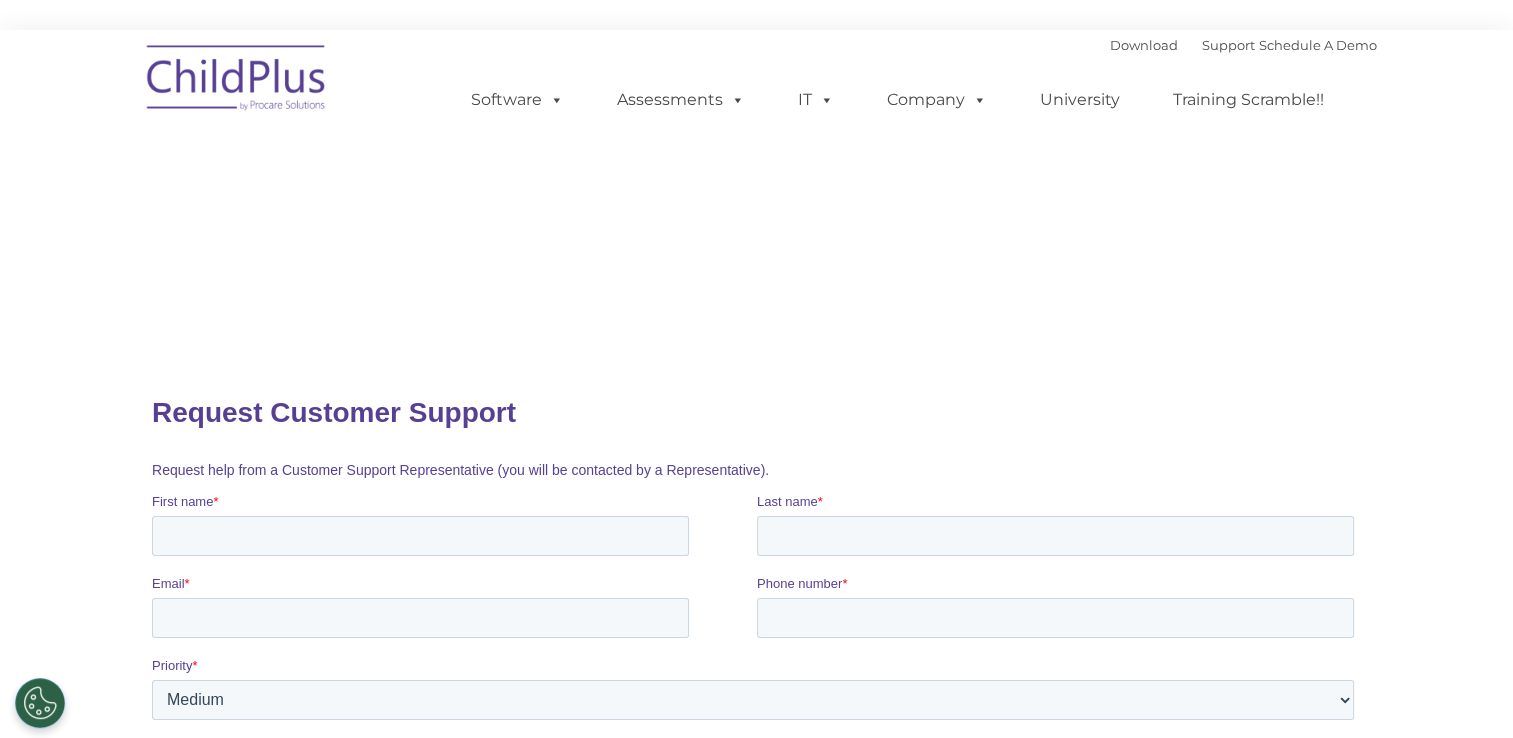 scroll, scrollTop: 0, scrollLeft: 0, axis: both 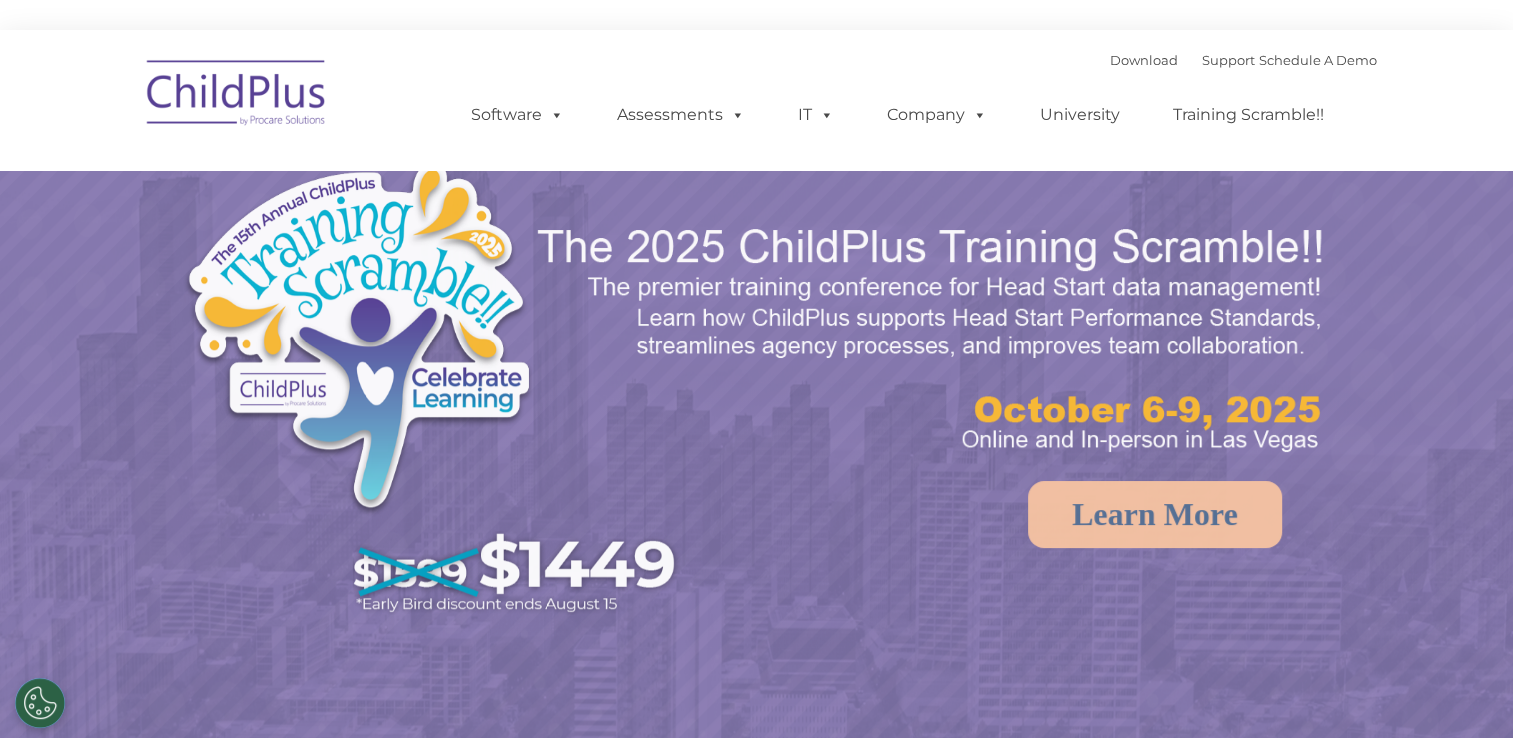 select on "MEDIUM" 